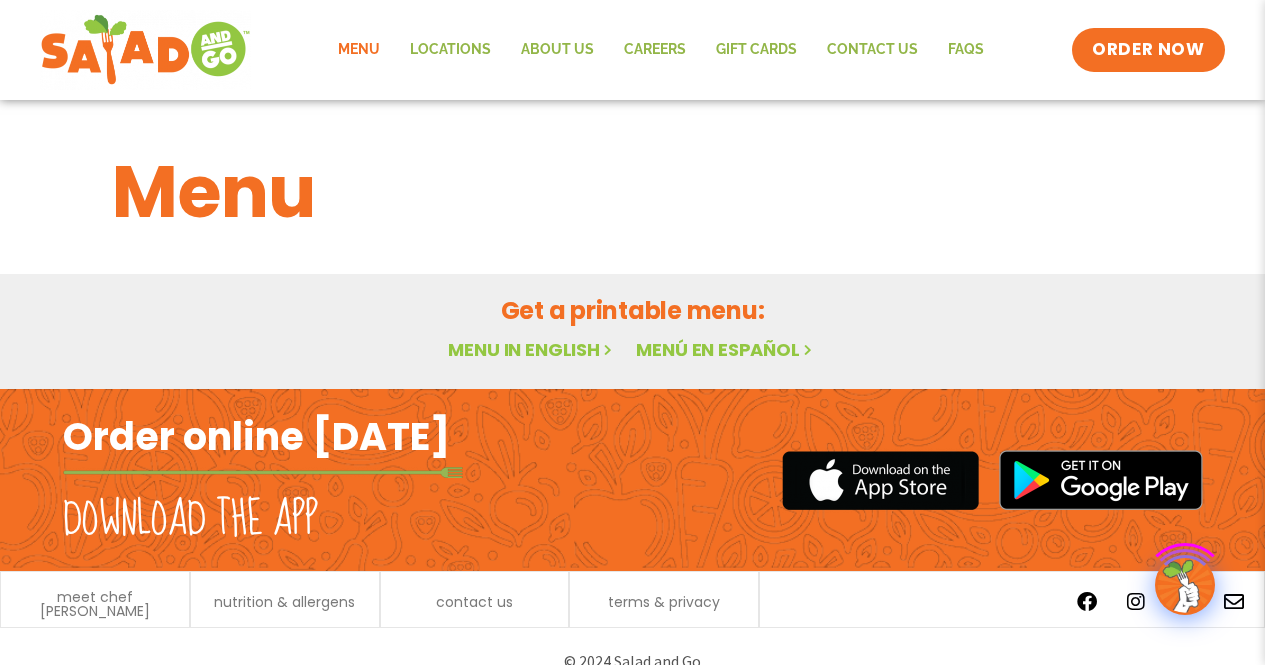 scroll, scrollTop: 0, scrollLeft: 0, axis: both 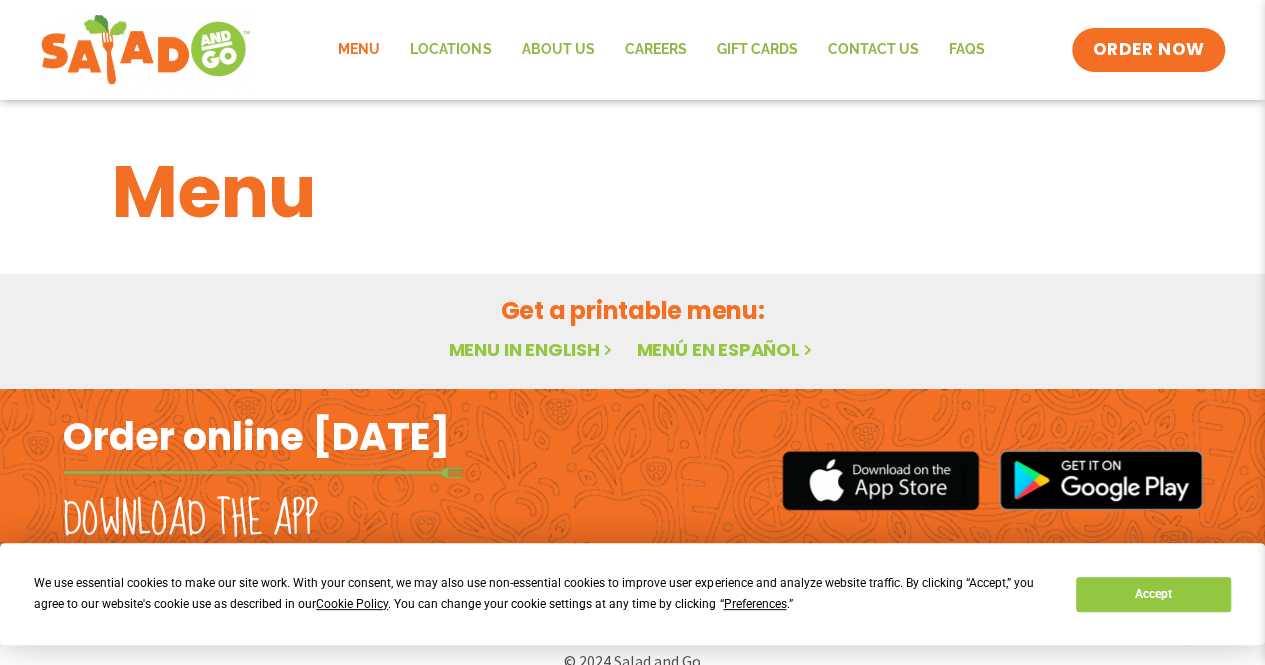 click on "Menu" 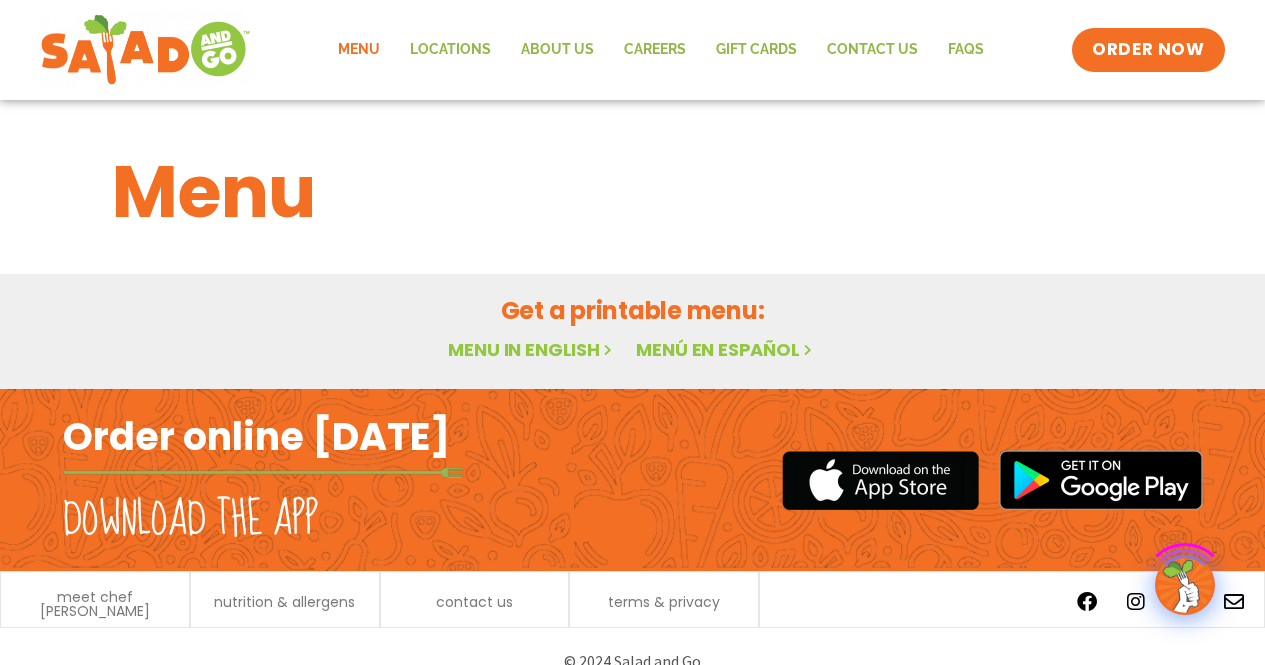 scroll, scrollTop: 0, scrollLeft: 0, axis: both 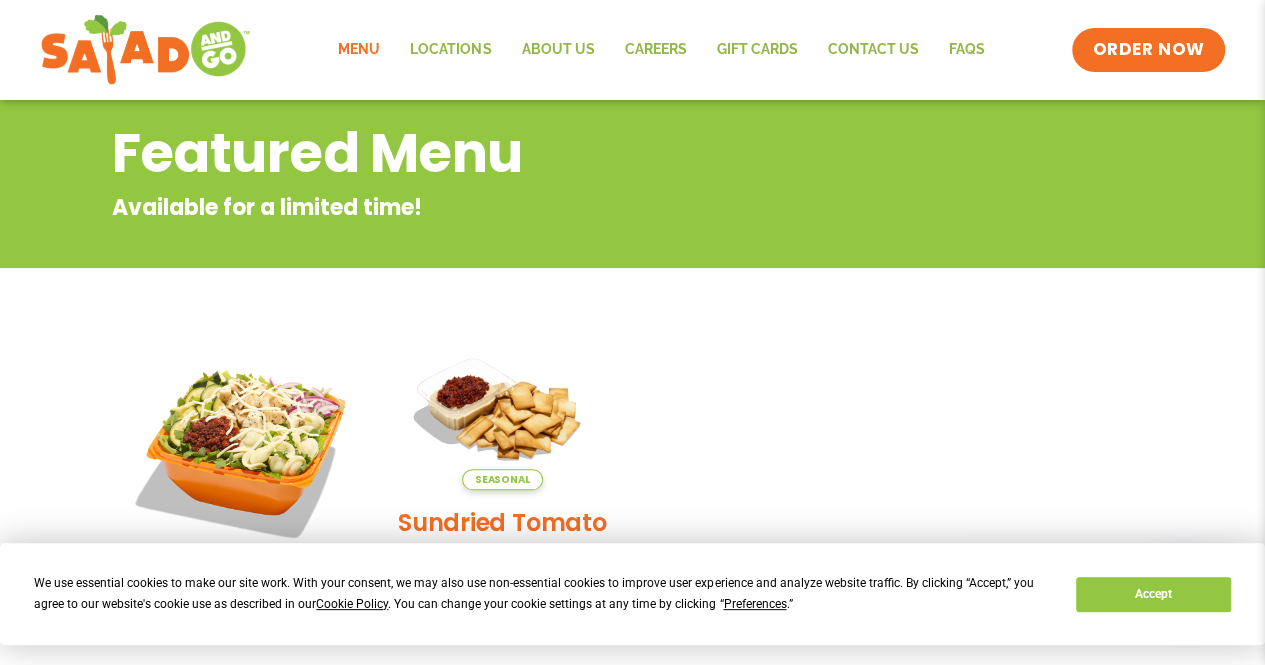 click on "Menu" 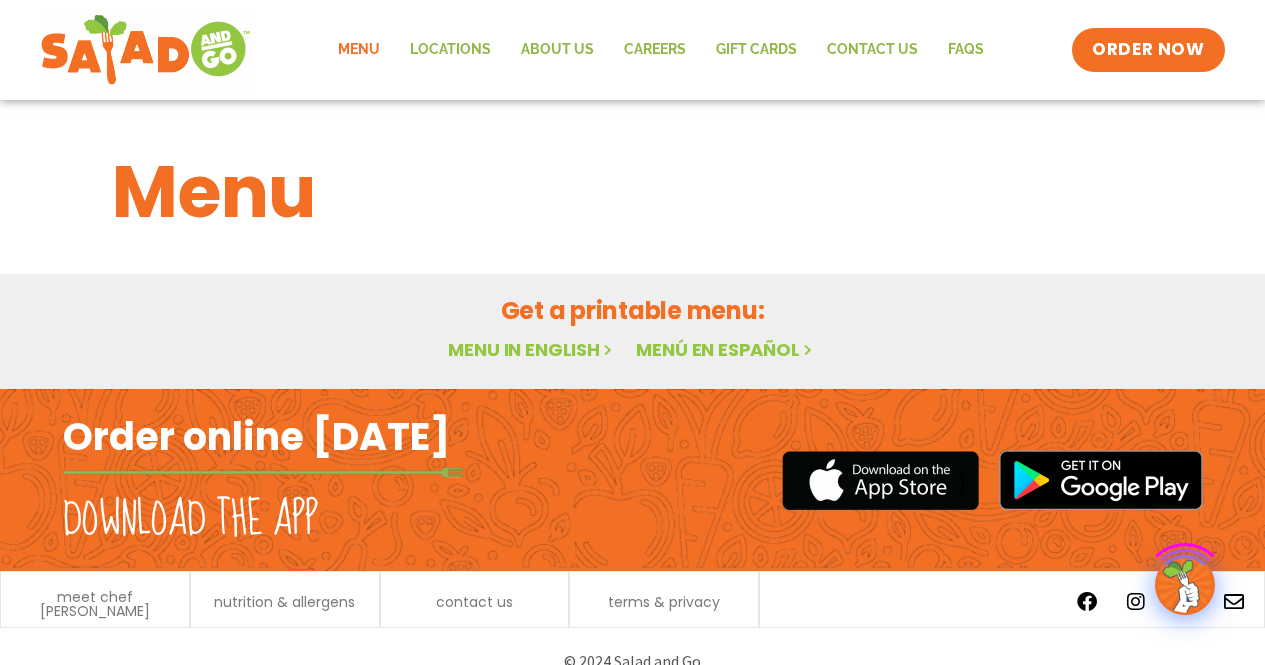 scroll, scrollTop: 0, scrollLeft: 0, axis: both 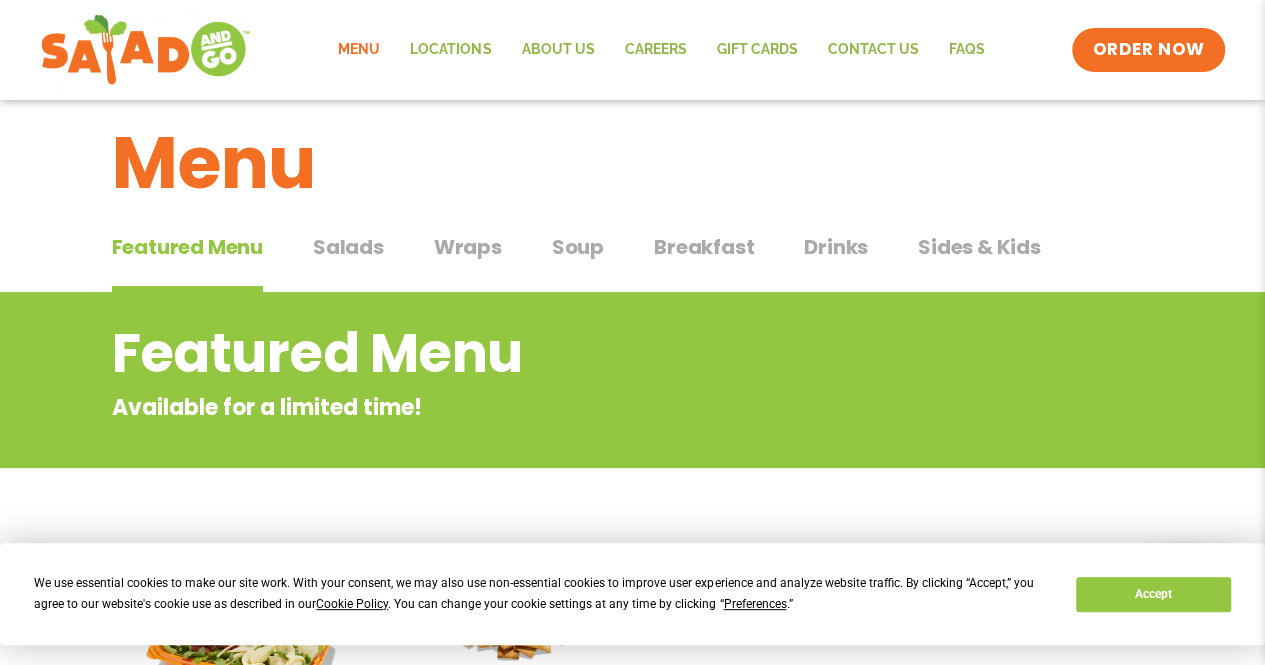 click on "Sides & Kids" at bounding box center [979, 247] 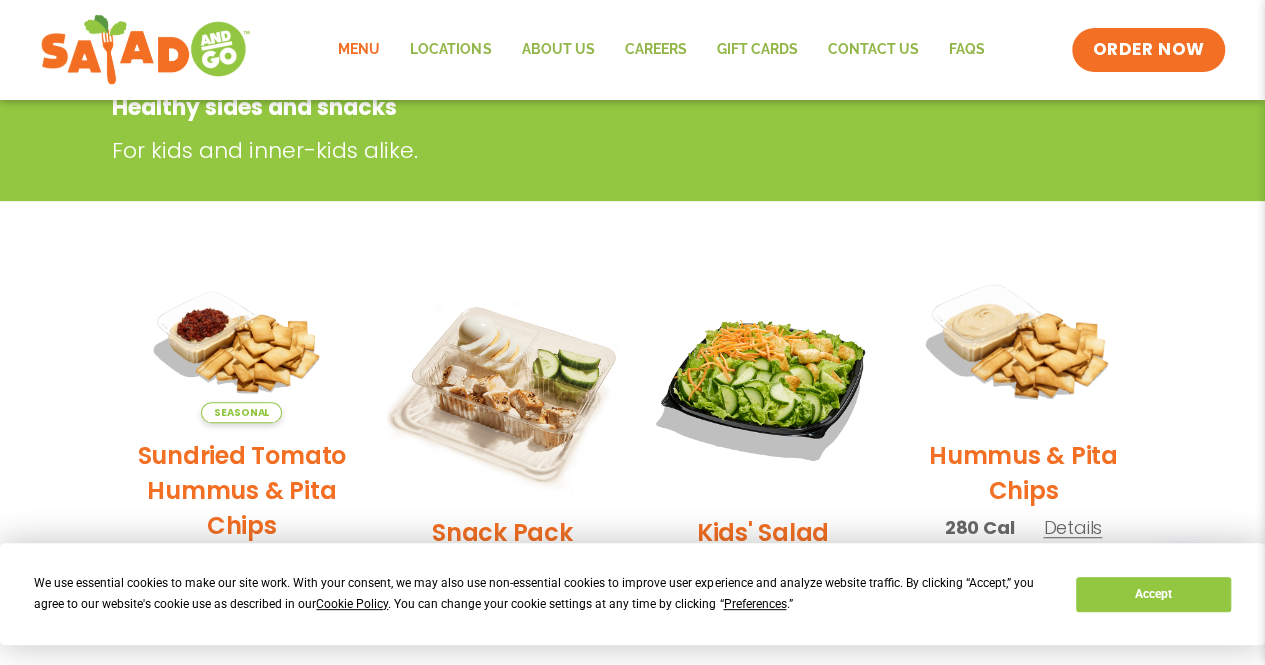 scroll, scrollTop: 429, scrollLeft: 0, axis: vertical 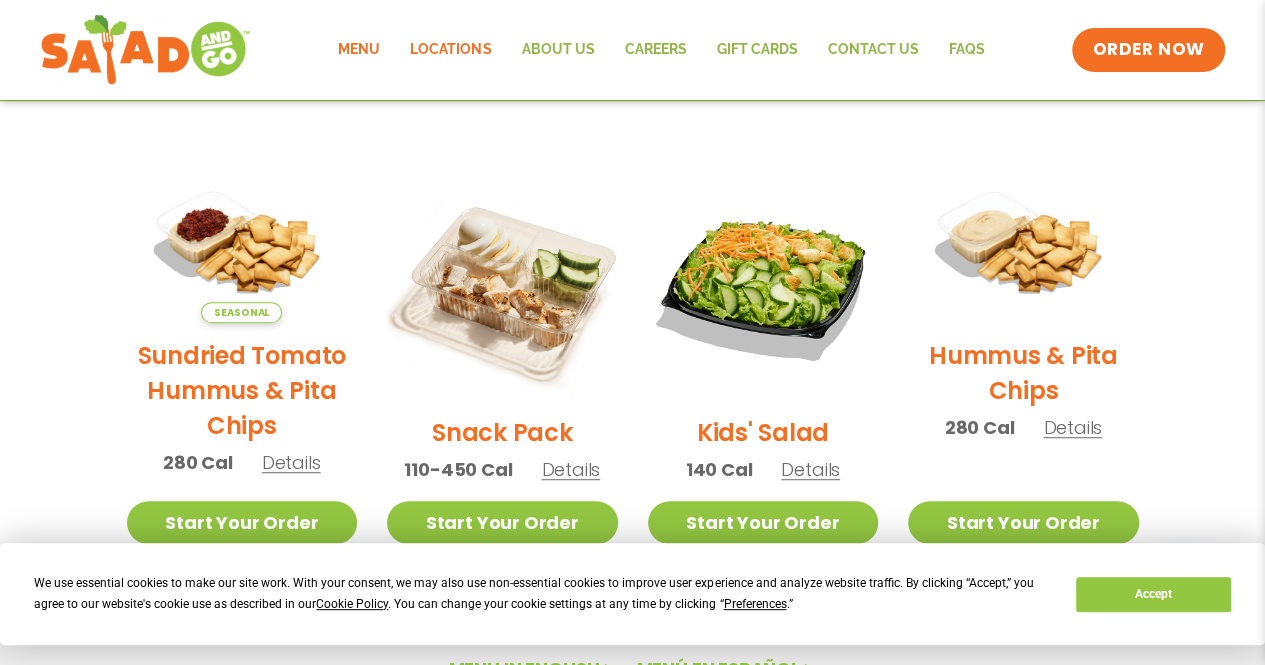 click on "Locations" 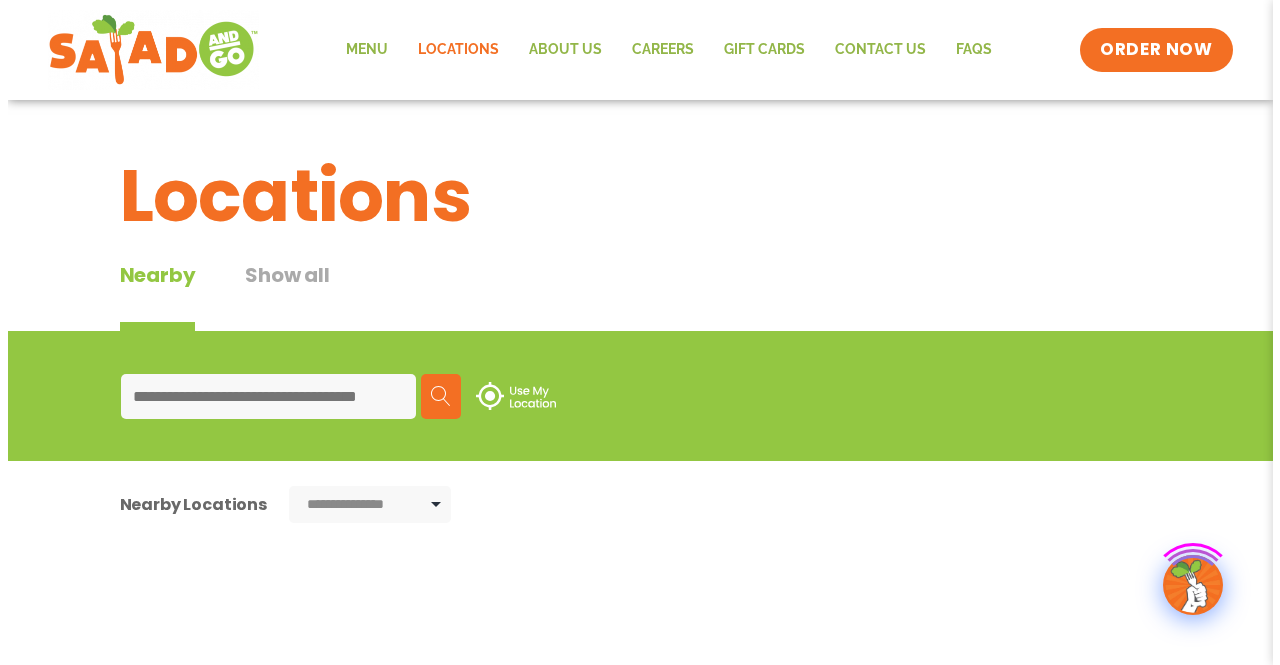 scroll, scrollTop: 0, scrollLeft: 0, axis: both 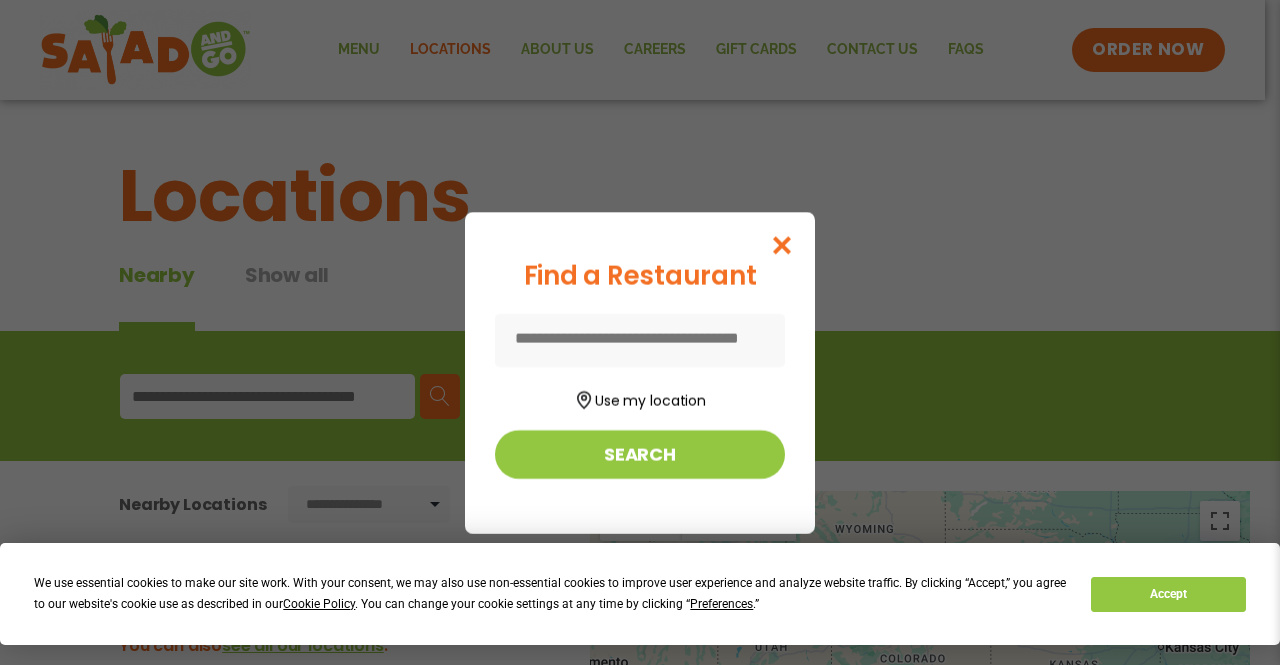 click at bounding box center (640, 340) 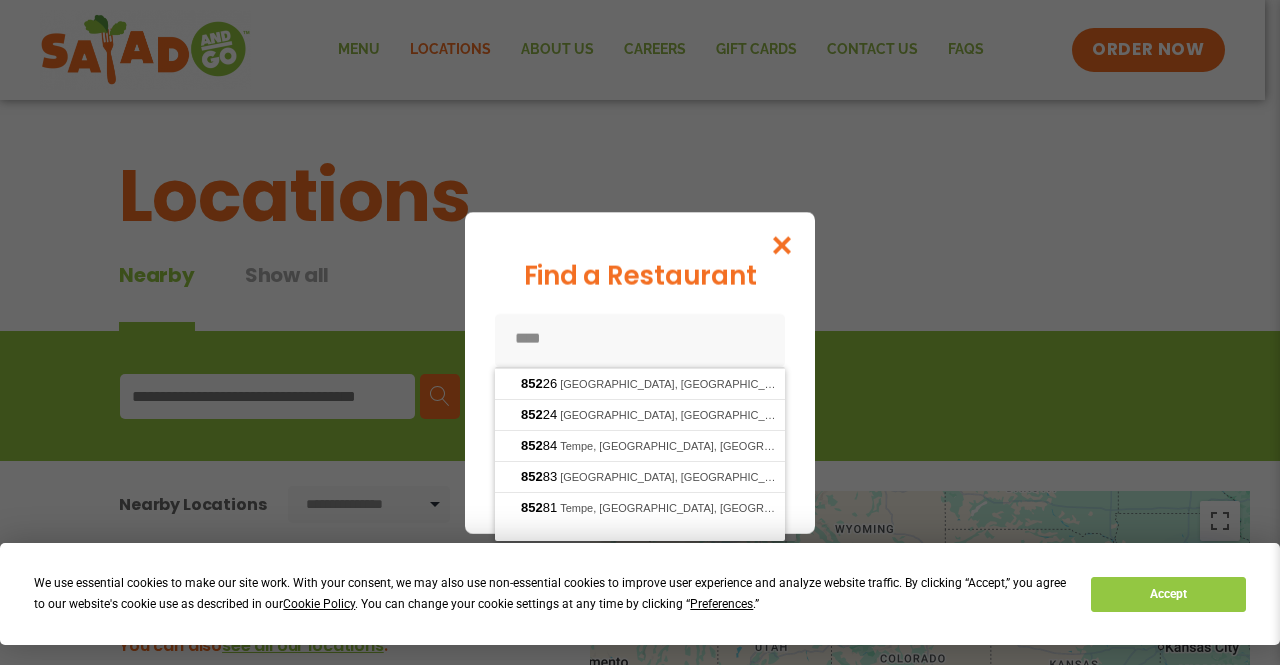 type on "*****" 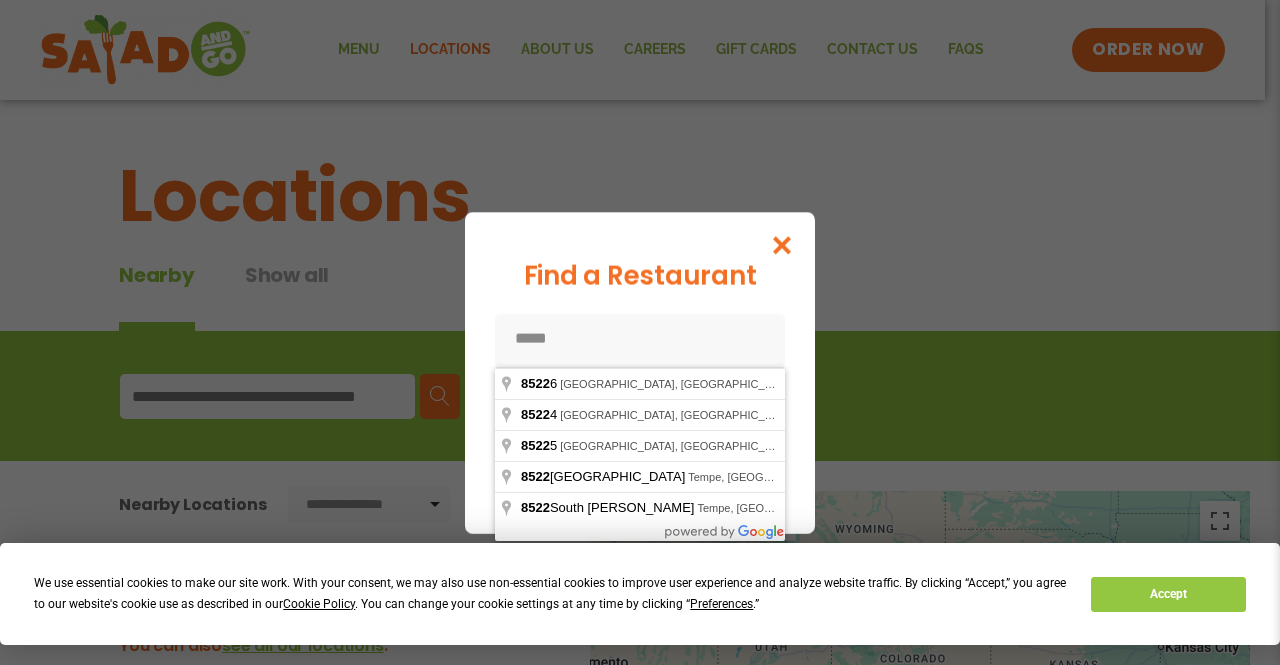 type on "*****" 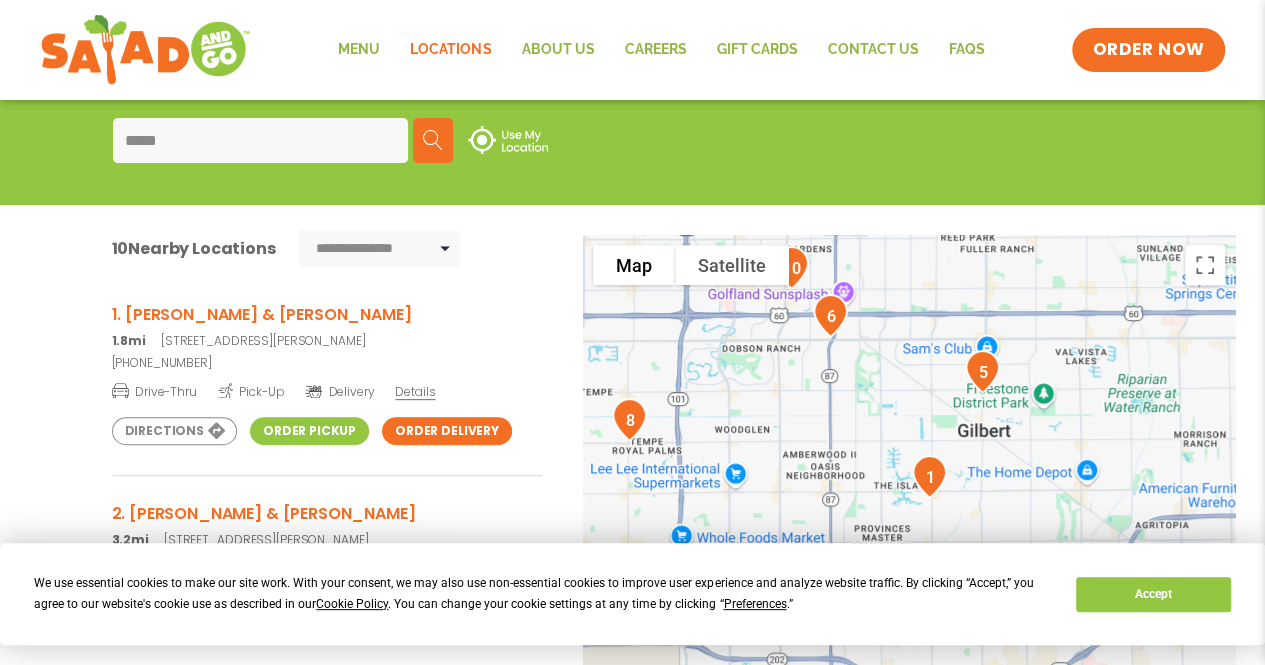 scroll, scrollTop: 300, scrollLeft: 0, axis: vertical 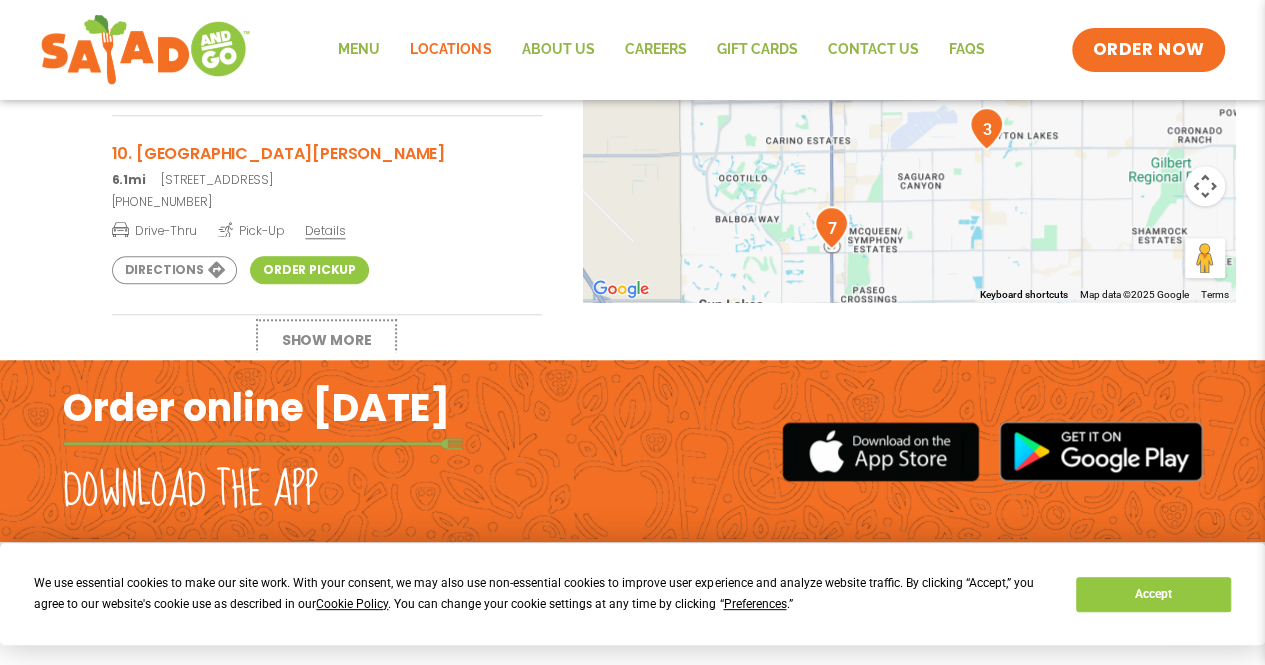 click on "Show More" at bounding box center [327, 340] 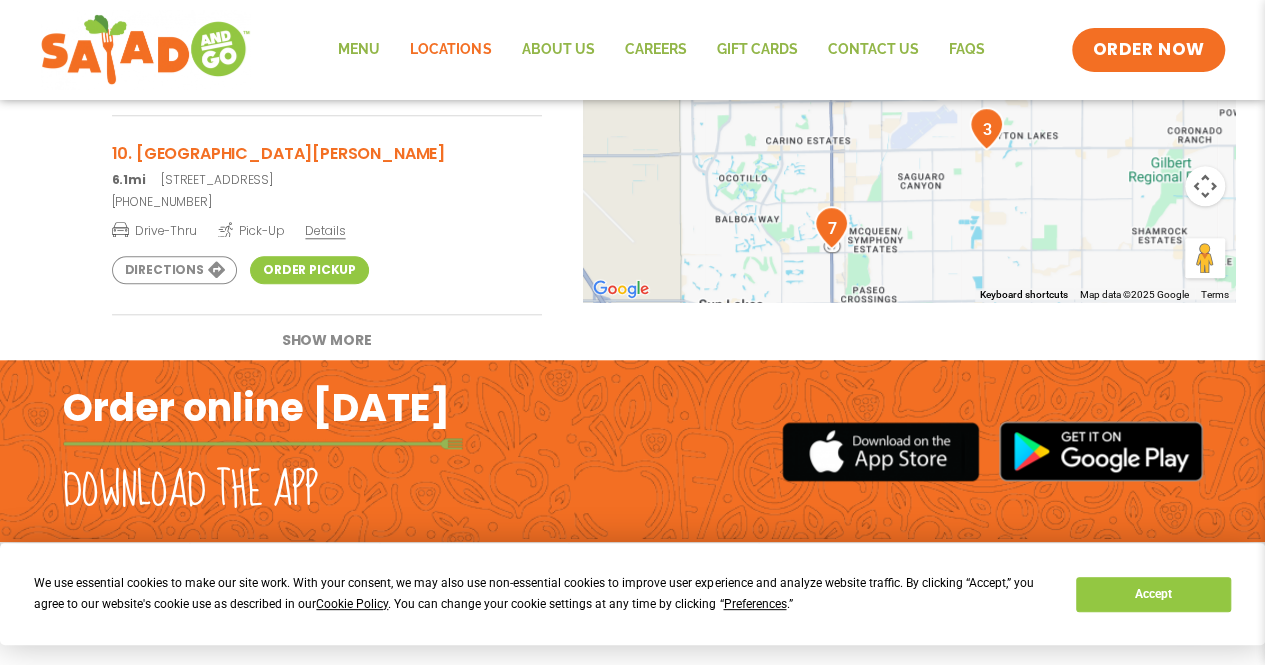 scroll, scrollTop: 0, scrollLeft: 0, axis: both 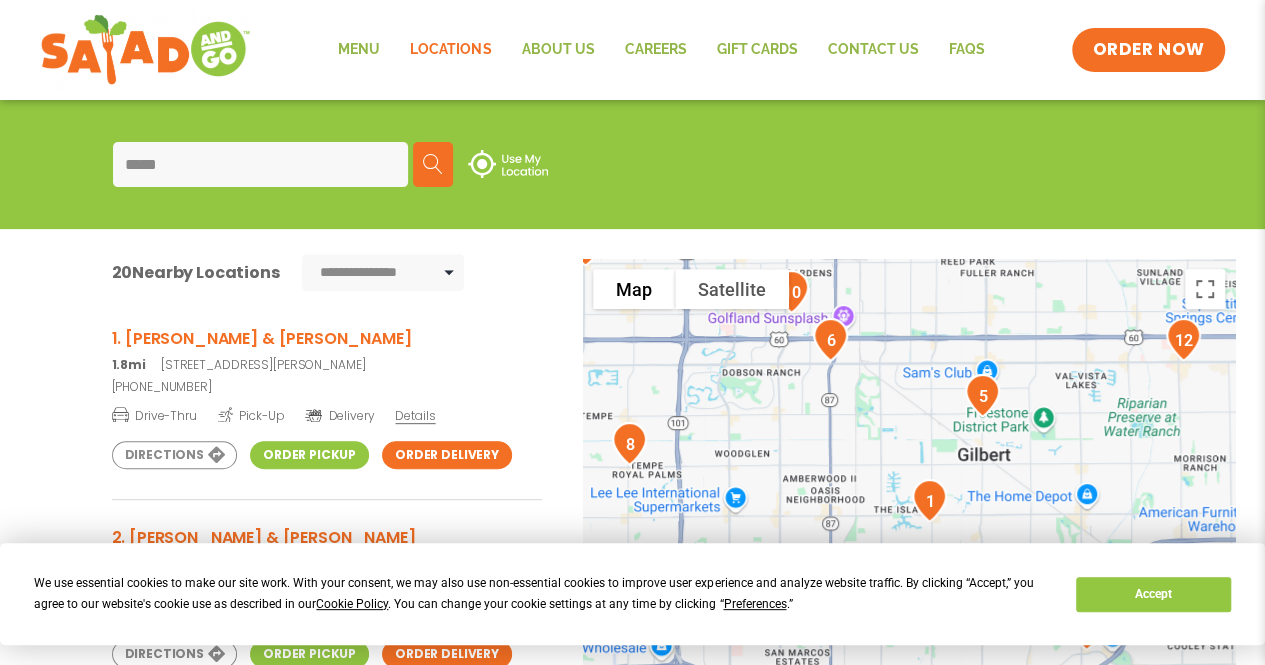 click at bounding box center (508, 164) 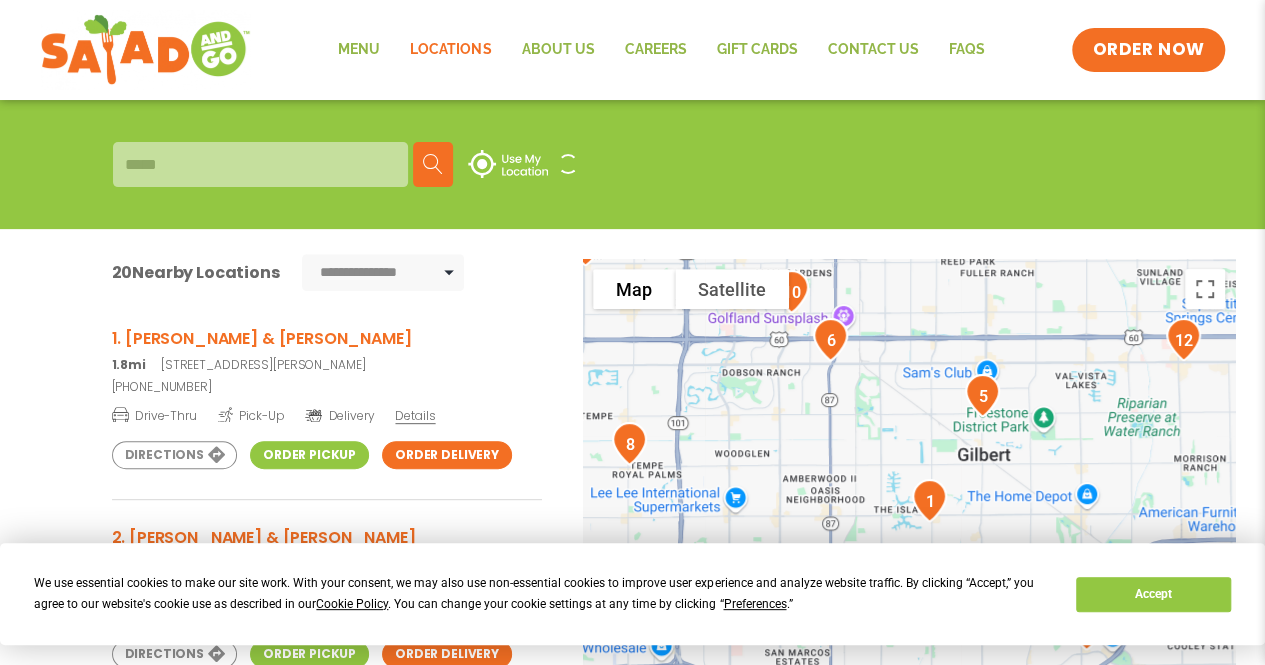 type 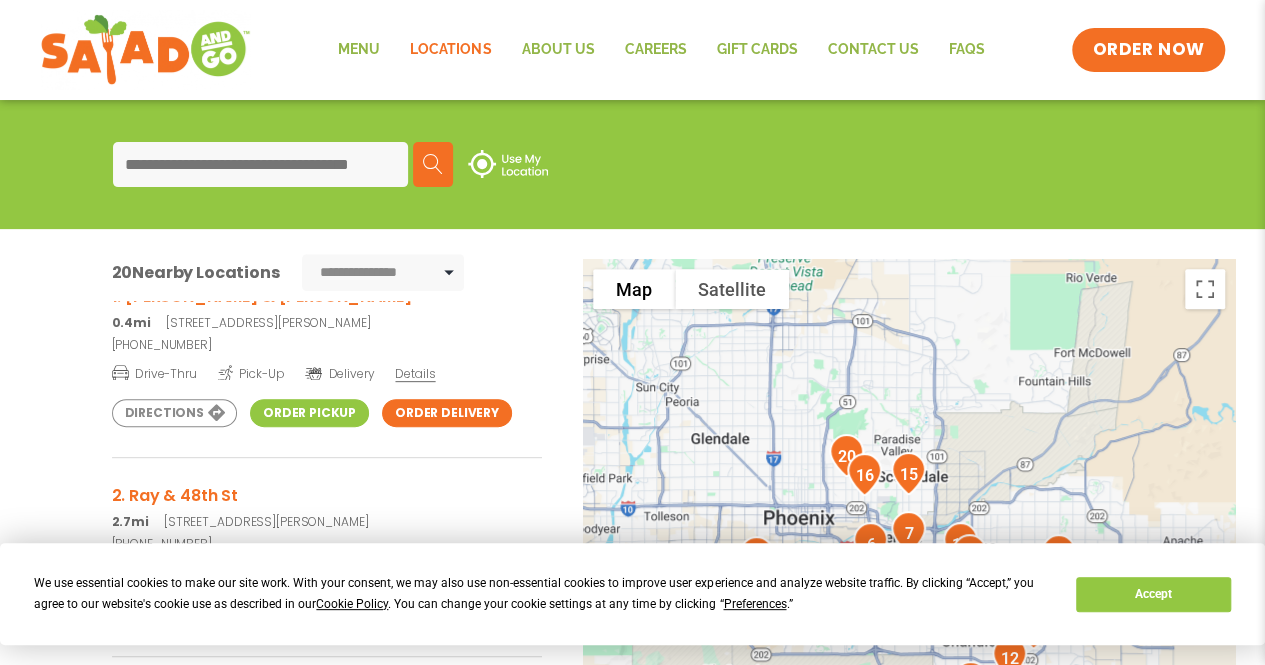 scroll, scrollTop: 0, scrollLeft: 0, axis: both 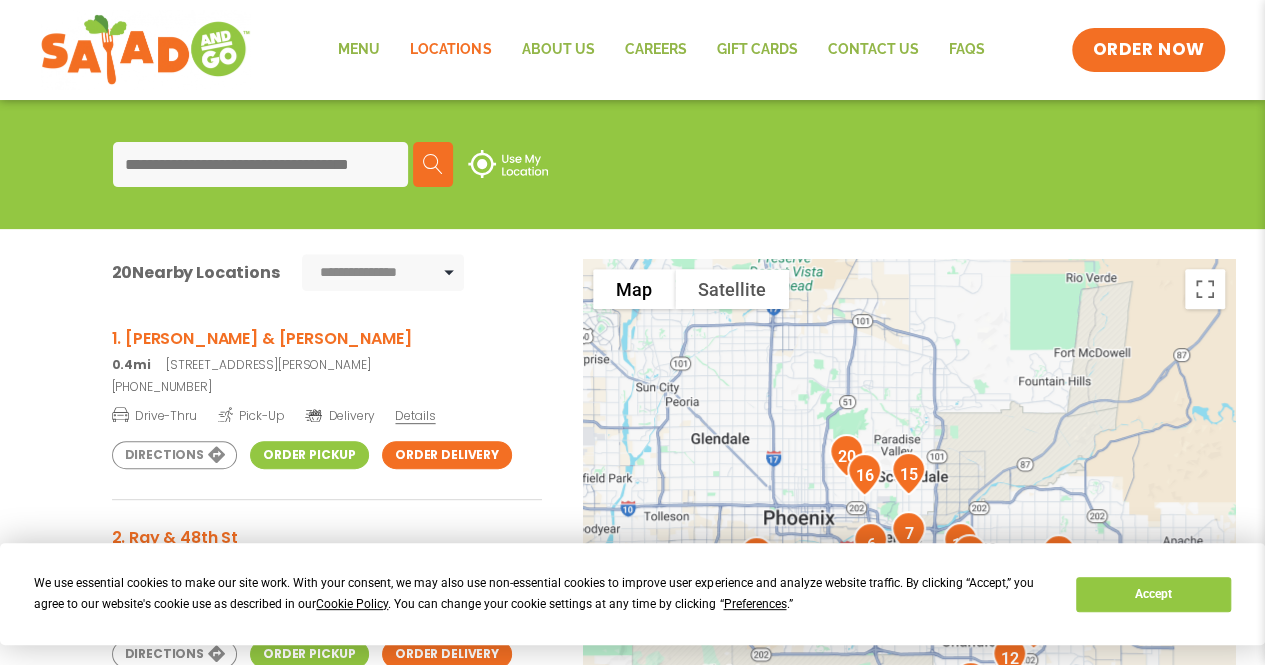 click on "Order Pickup" at bounding box center (309, 455) 